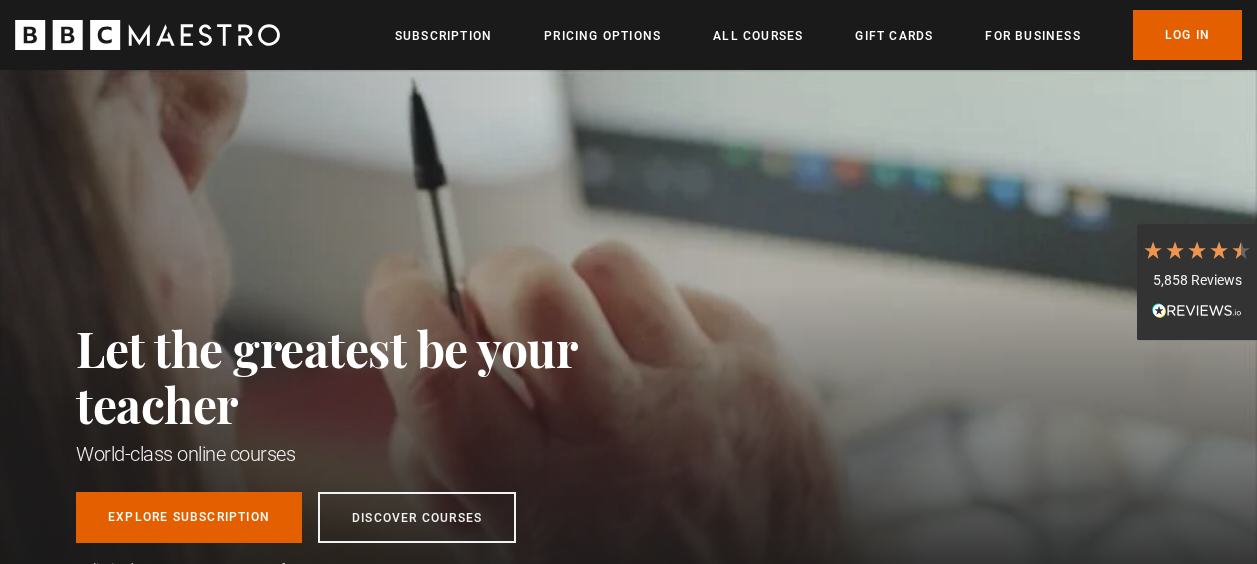 scroll, scrollTop: 0, scrollLeft: 0, axis: both 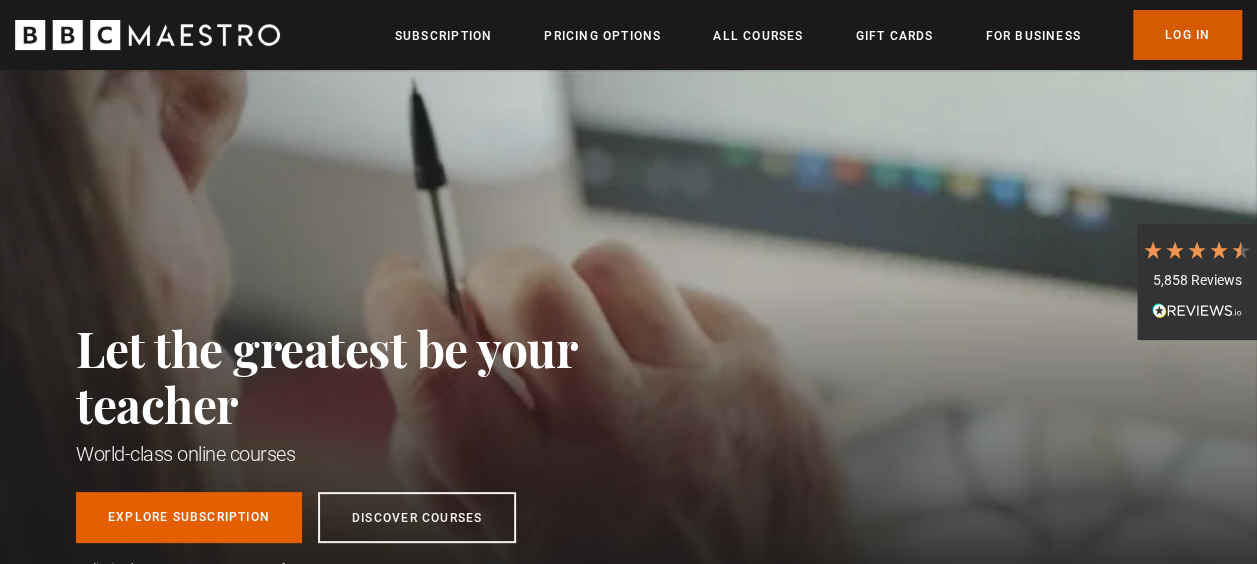 drag, startPoint x: 0, startPoint y: 0, endPoint x: 1174, endPoint y: 31, distance: 1174.4092 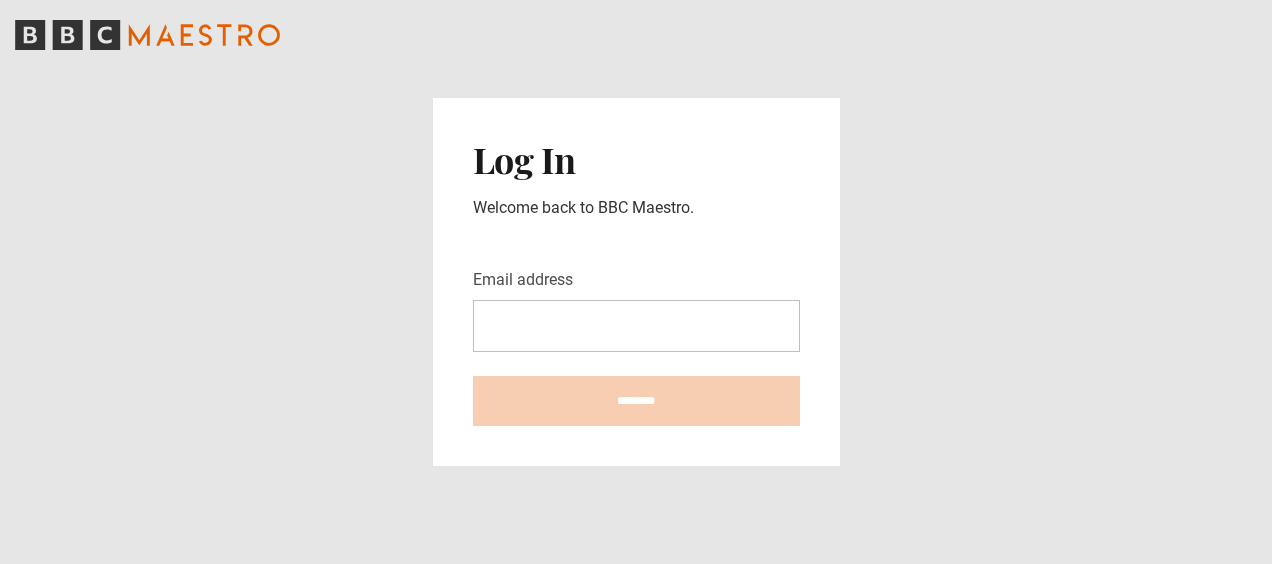 scroll, scrollTop: 0, scrollLeft: 0, axis: both 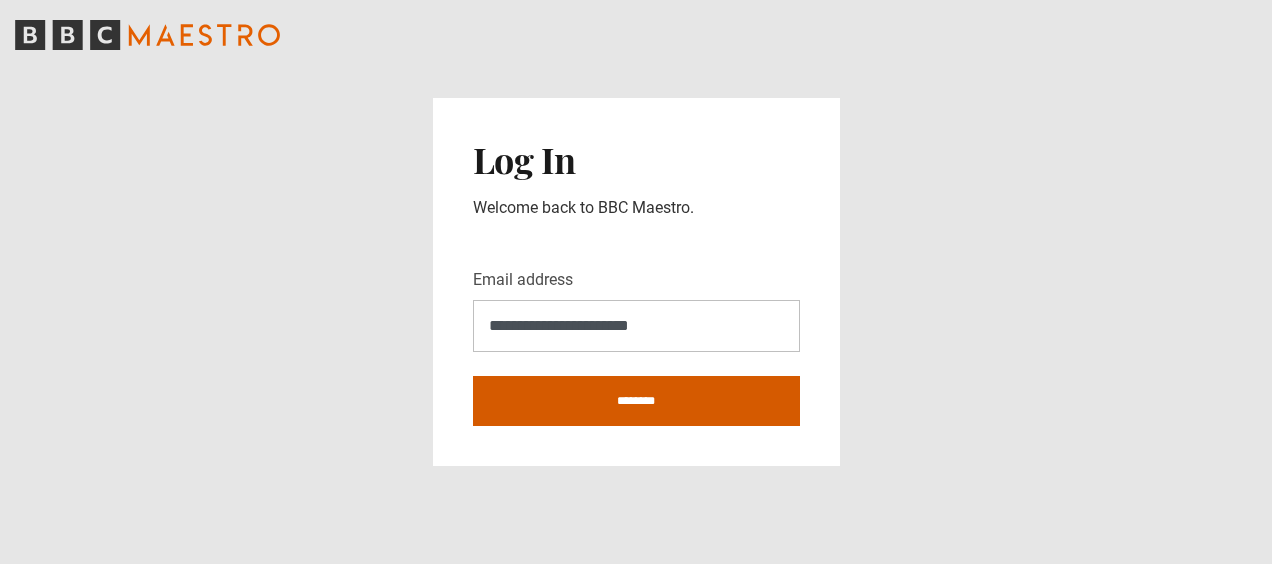 click on "********" at bounding box center [636, 401] 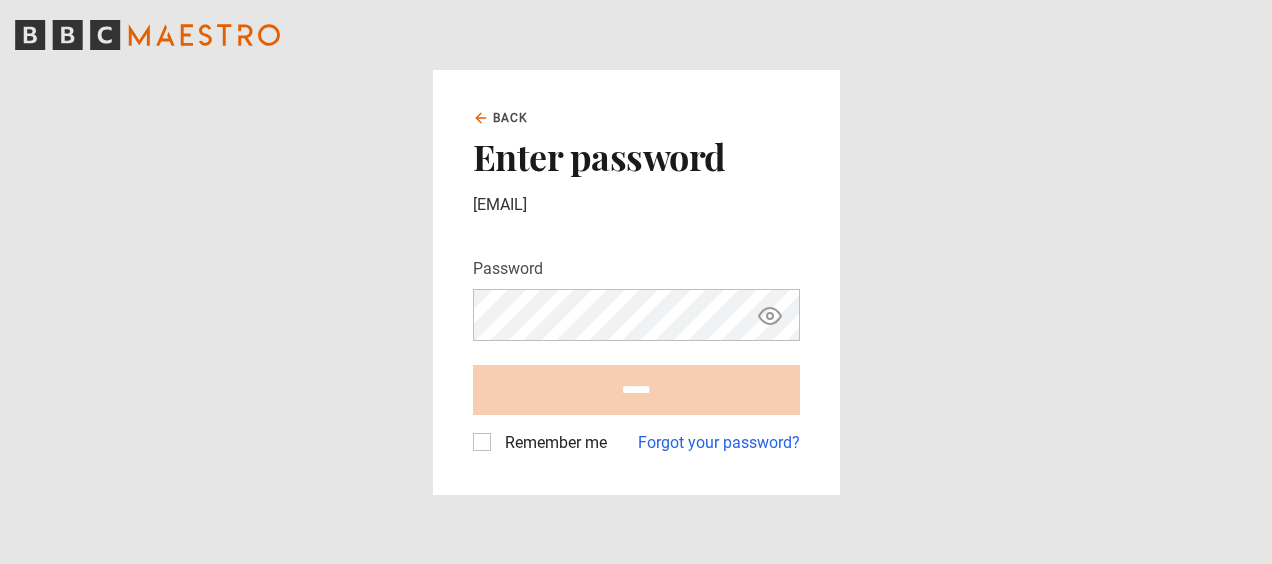 scroll, scrollTop: 0, scrollLeft: 0, axis: both 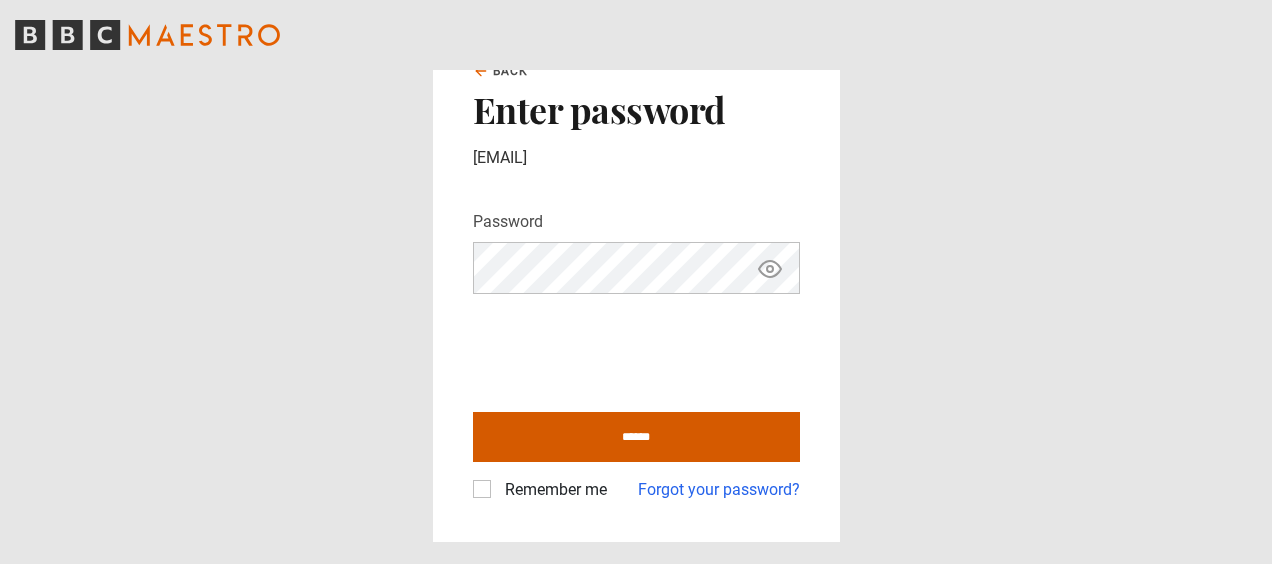 click on "******" at bounding box center (636, 437) 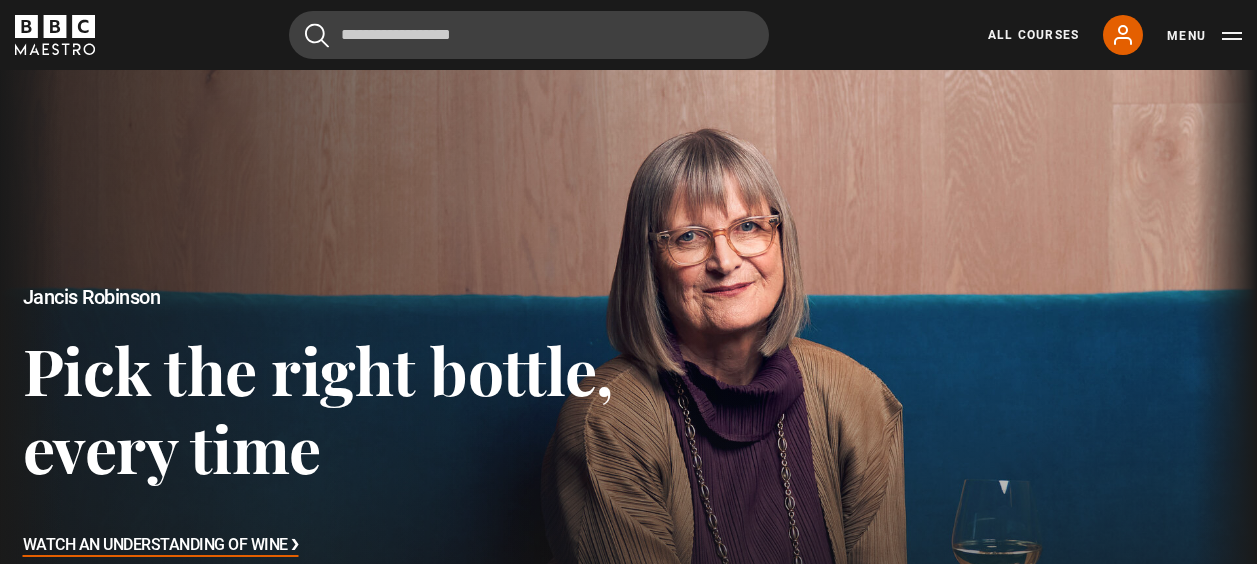 scroll, scrollTop: 609, scrollLeft: 0, axis: vertical 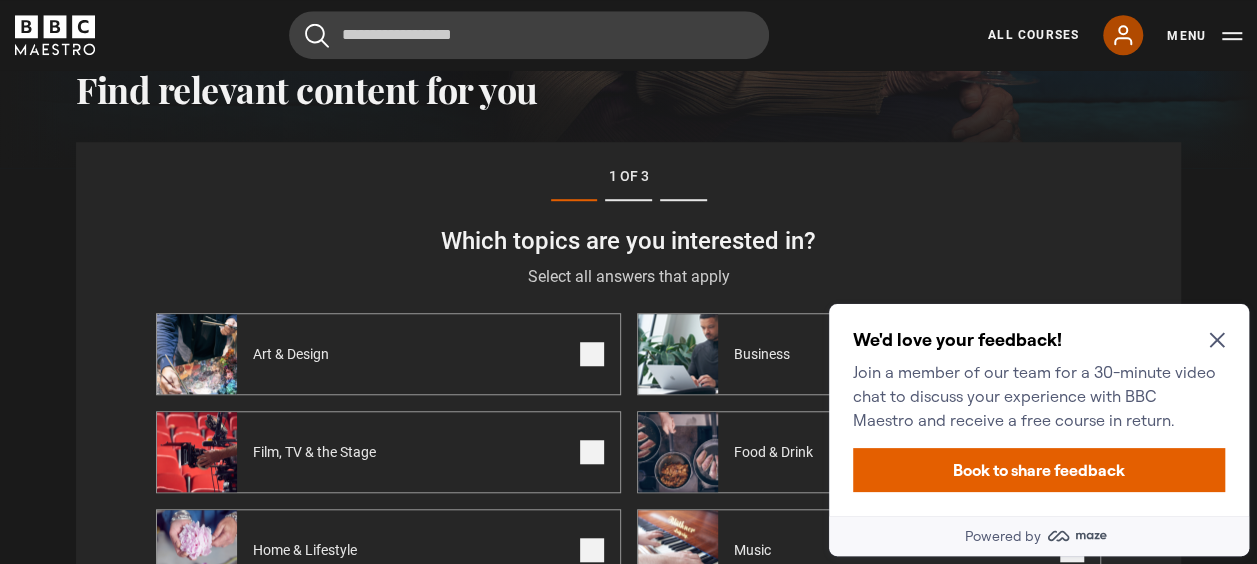 click 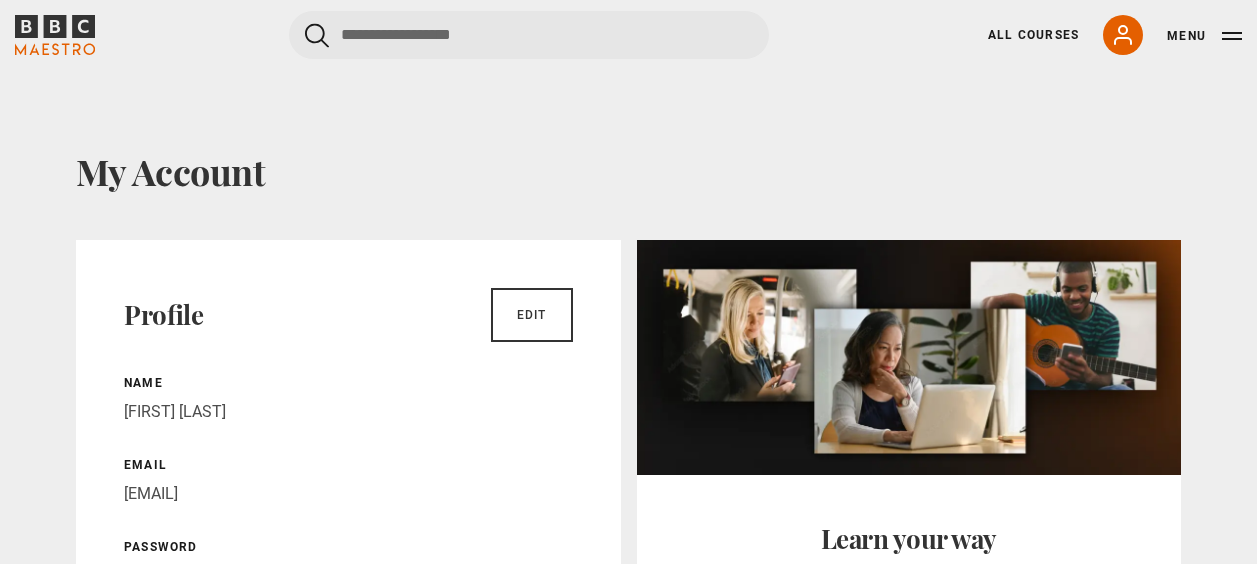 scroll, scrollTop: 0, scrollLeft: 0, axis: both 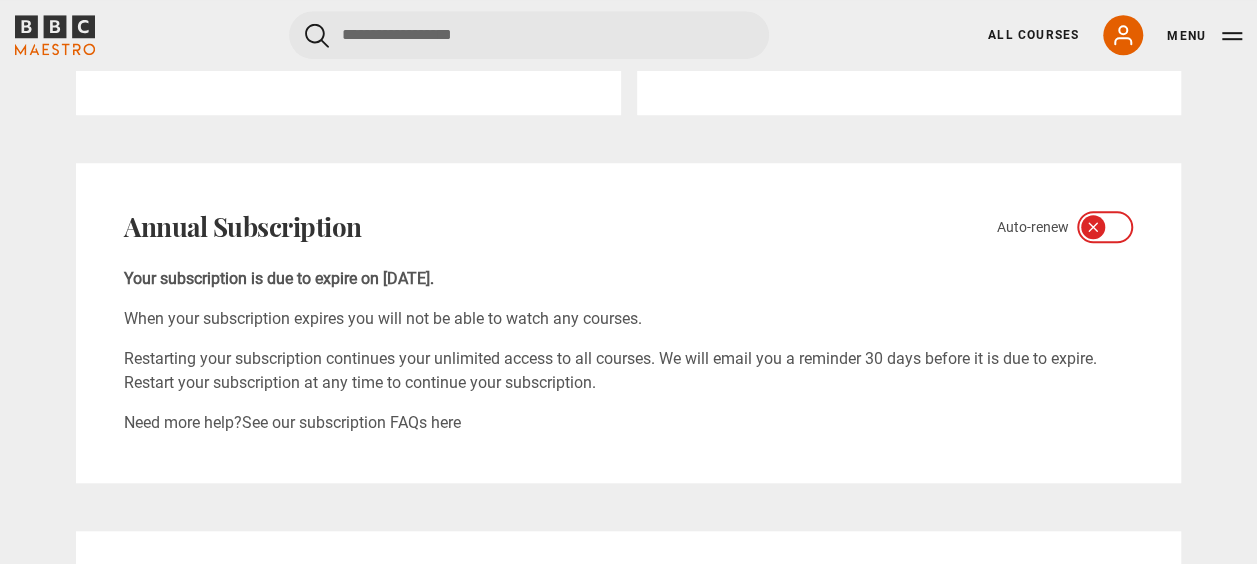 click 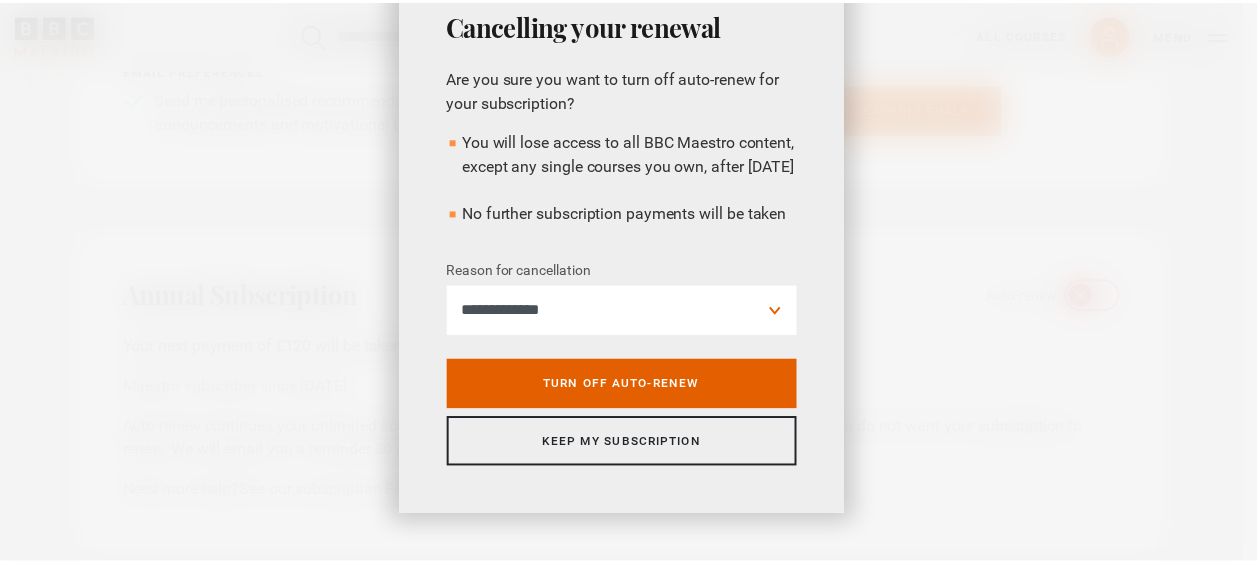 scroll, scrollTop: 108, scrollLeft: 0, axis: vertical 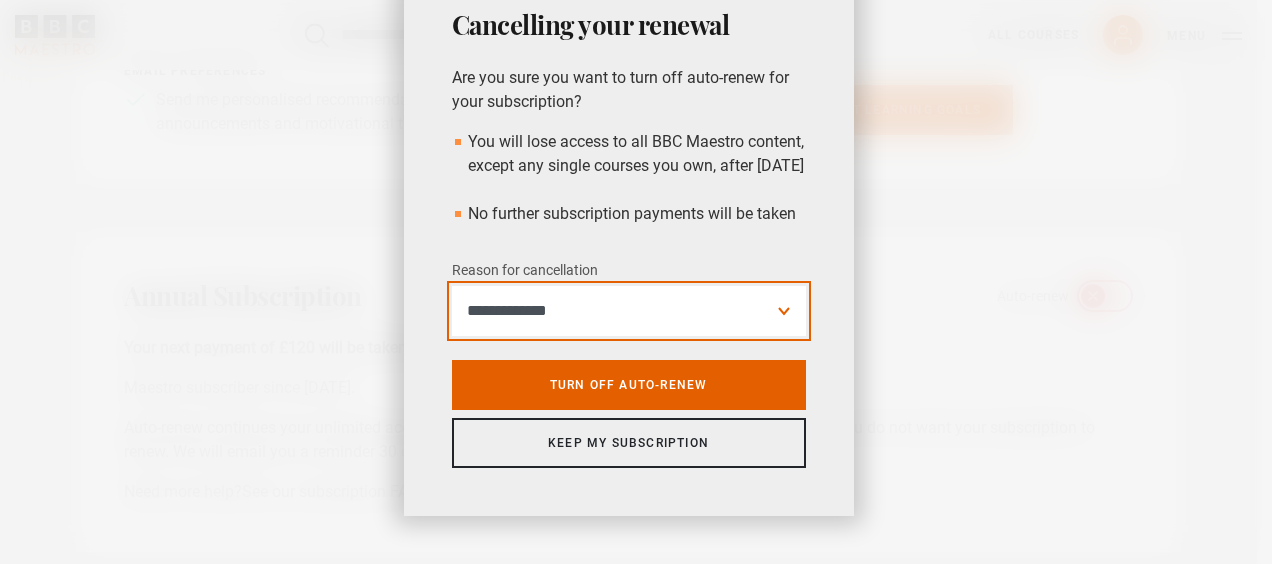 click on "**********" at bounding box center (629, 311) 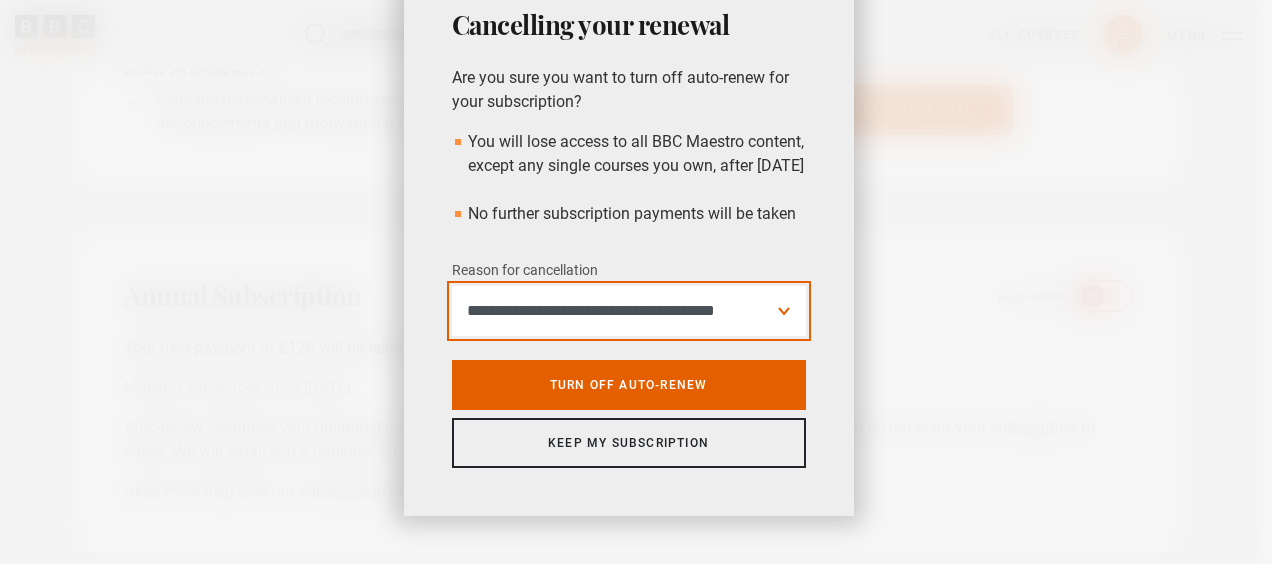 click on "**********" at bounding box center (629, 311) 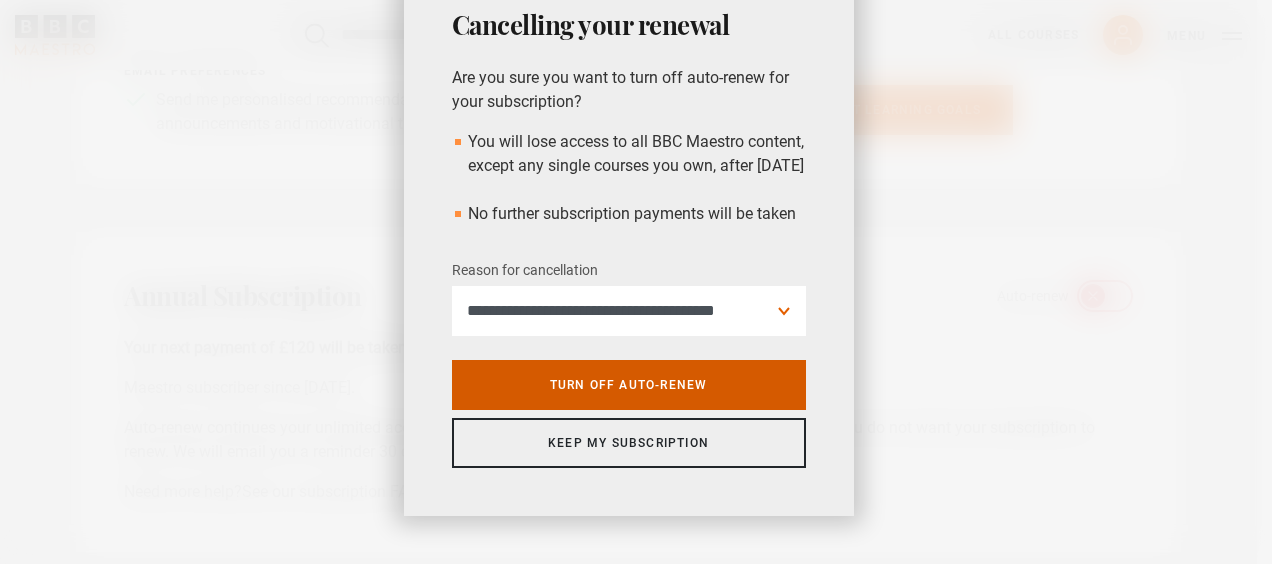 click on "Turn off auto-renew" at bounding box center [629, 385] 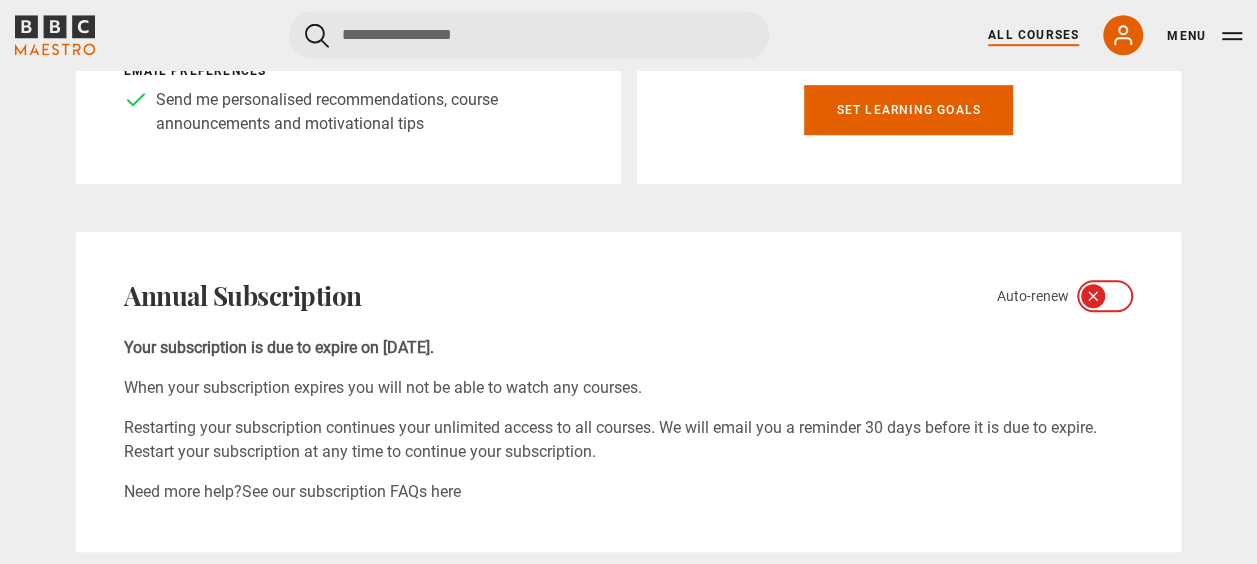 click on "All Courses" at bounding box center (1033, 35) 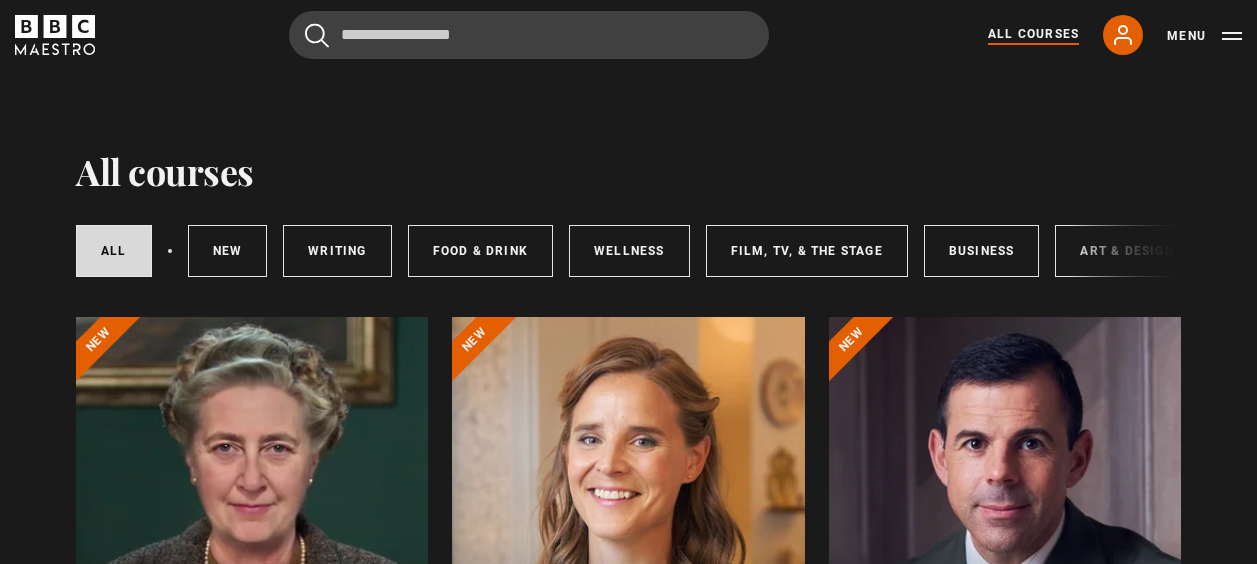 scroll, scrollTop: 0, scrollLeft: 0, axis: both 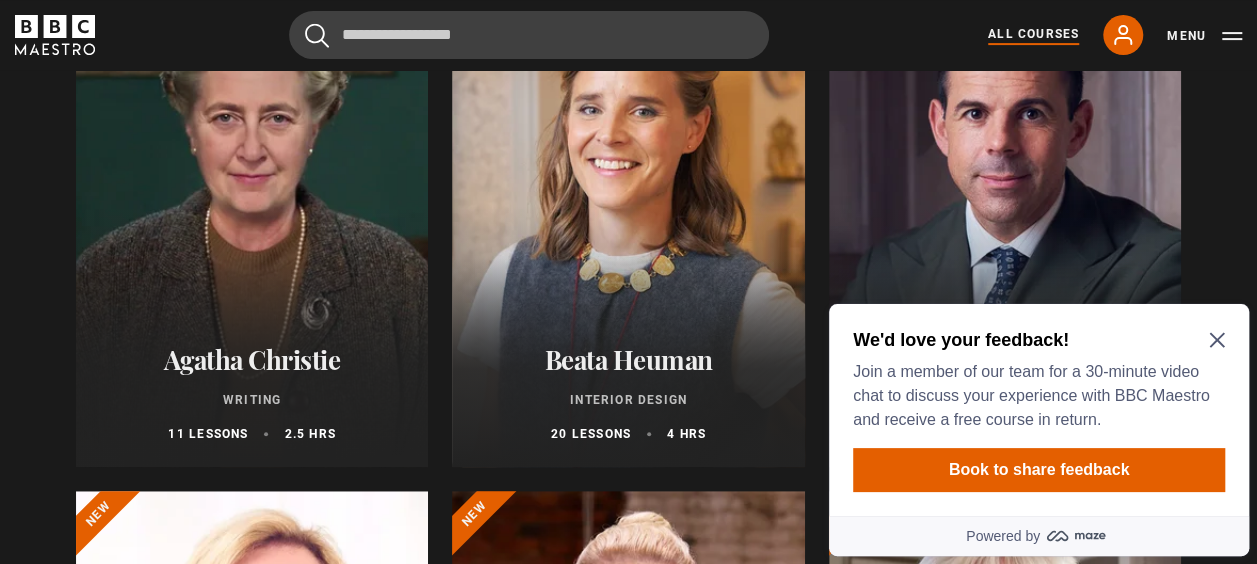 click 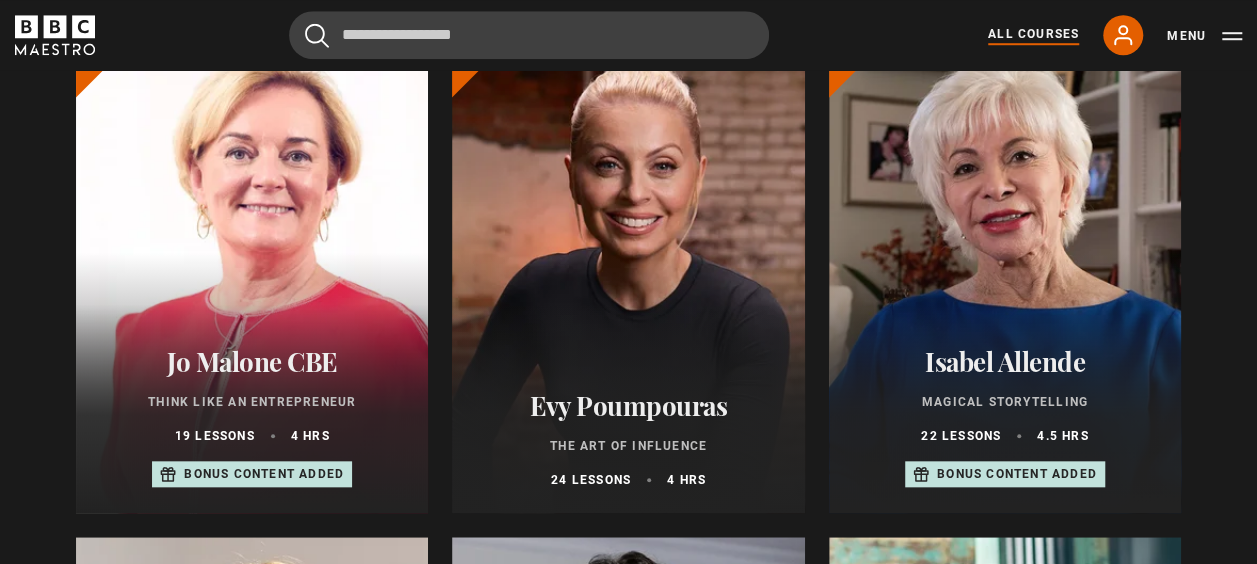 scroll, scrollTop: 776, scrollLeft: 0, axis: vertical 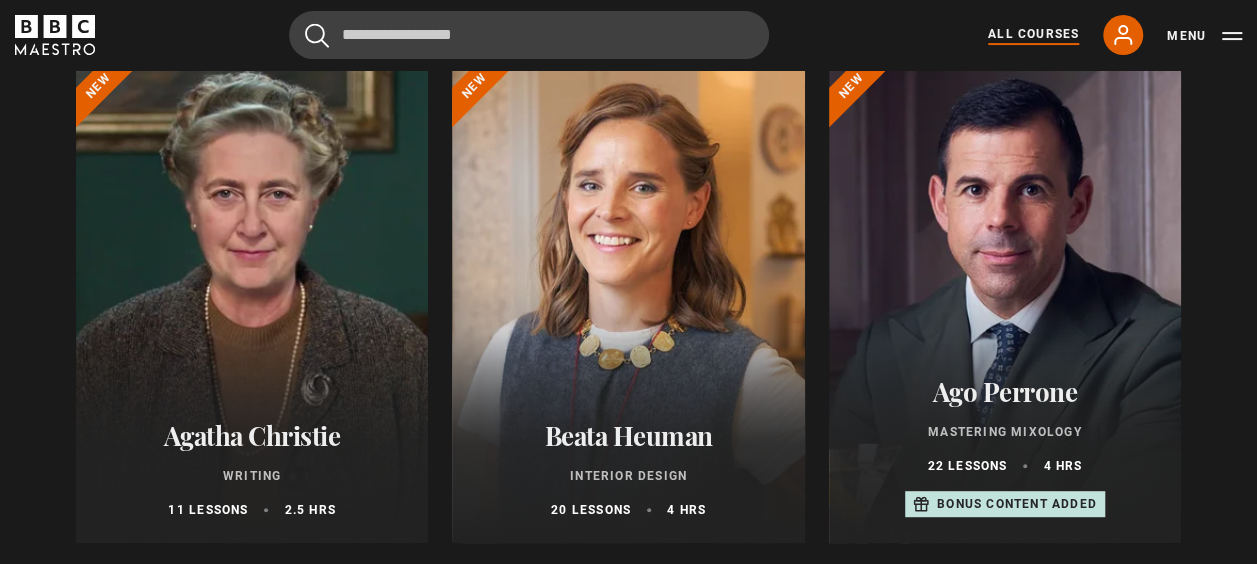 click at bounding box center (628, 303) 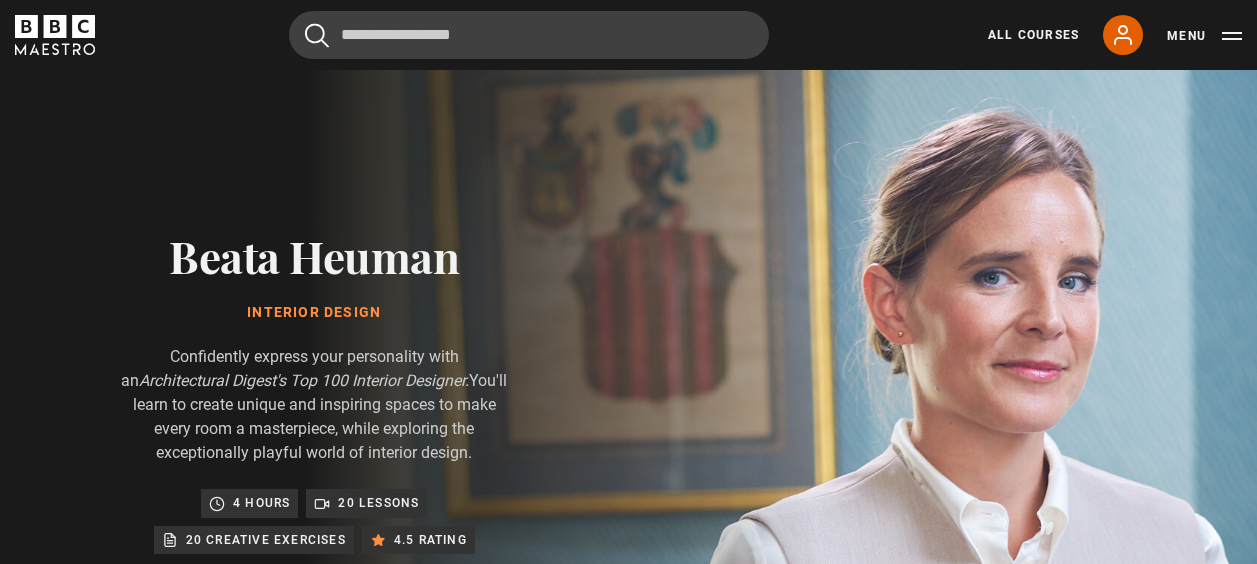 scroll, scrollTop: 0, scrollLeft: 0, axis: both 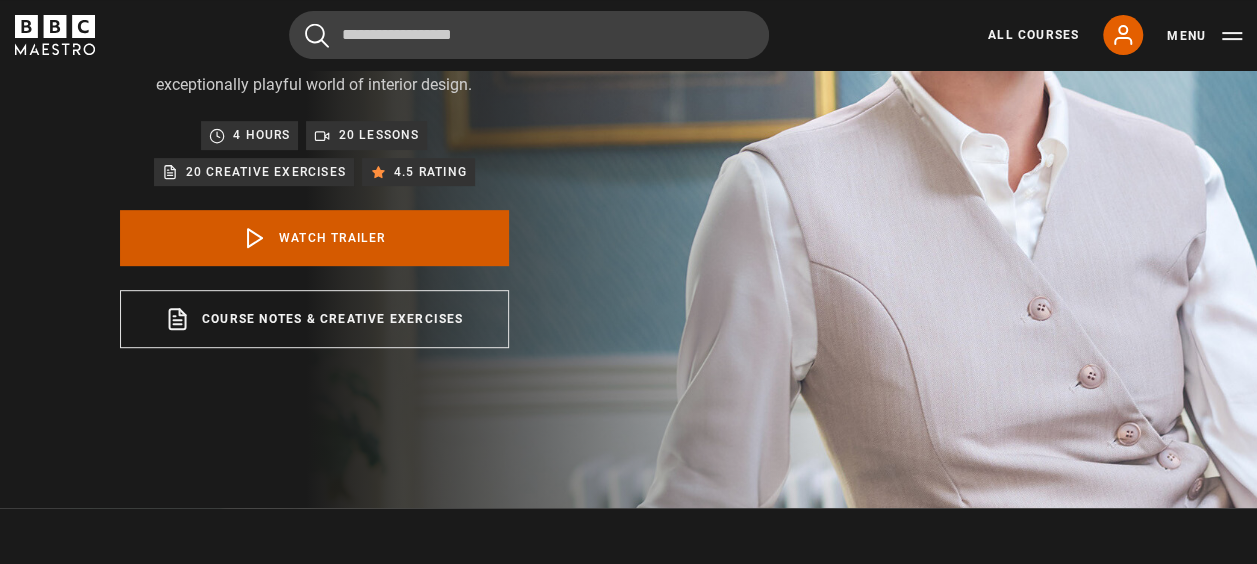 click on "Watch Trailer" at bounding box center (314, 238) 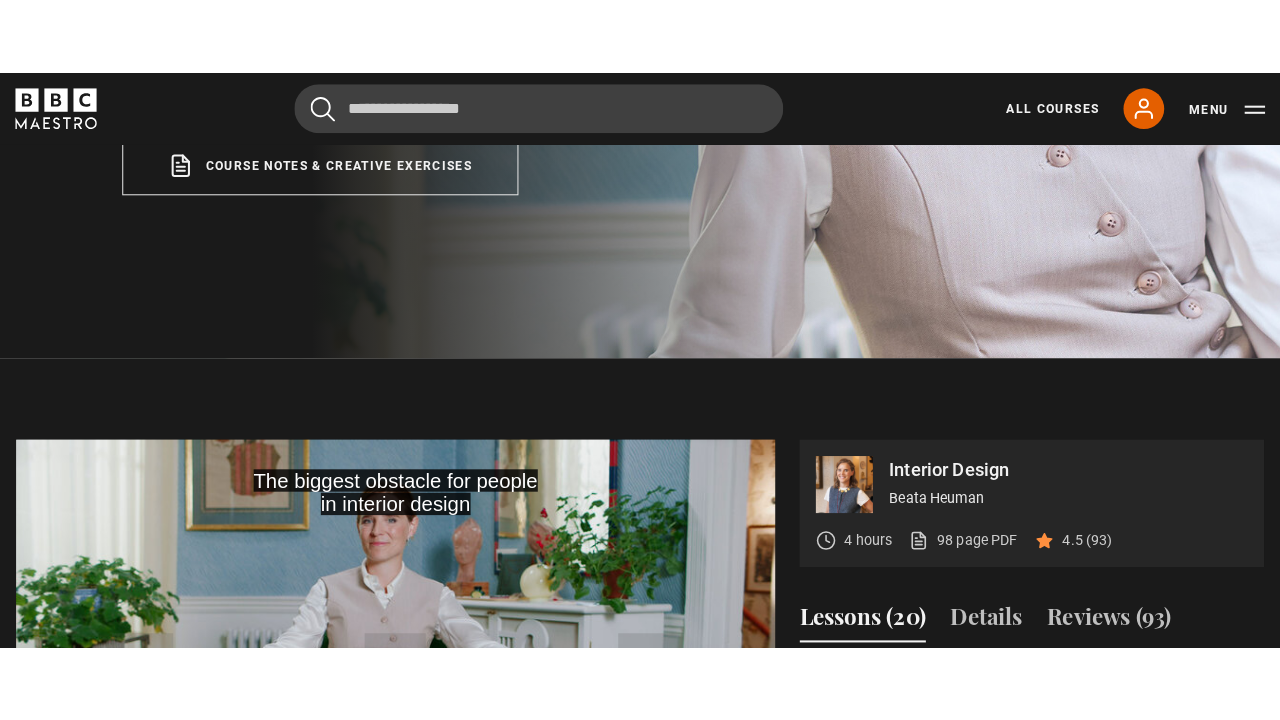 scroll, scrollTop: 875, scrollLeft: 0, axis: vertical 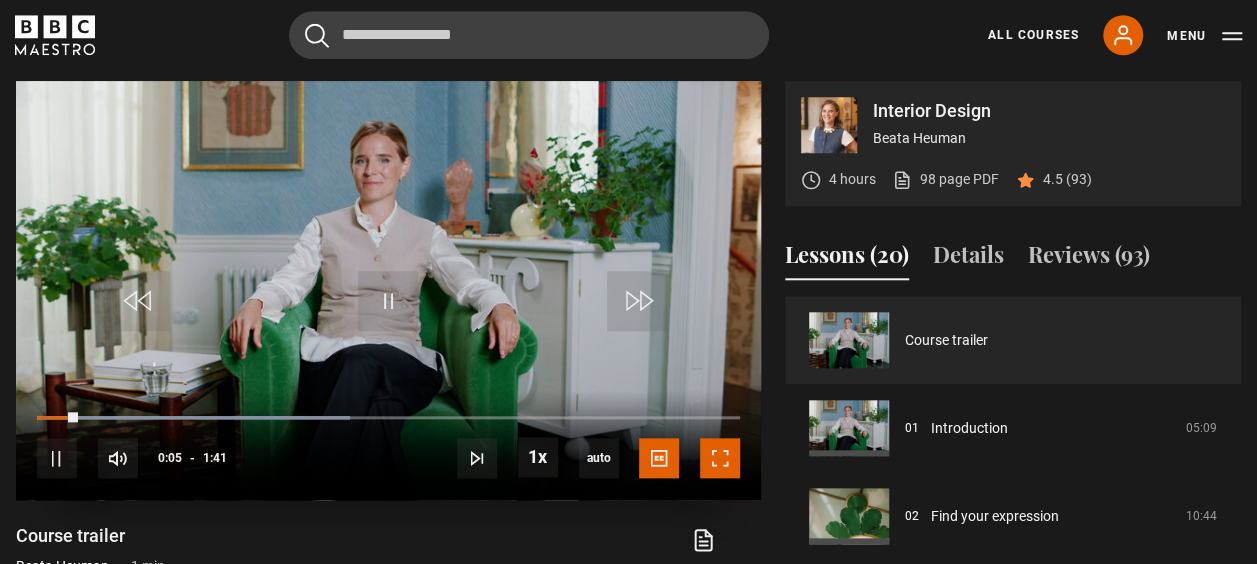 click at bounding box center [720, 458] 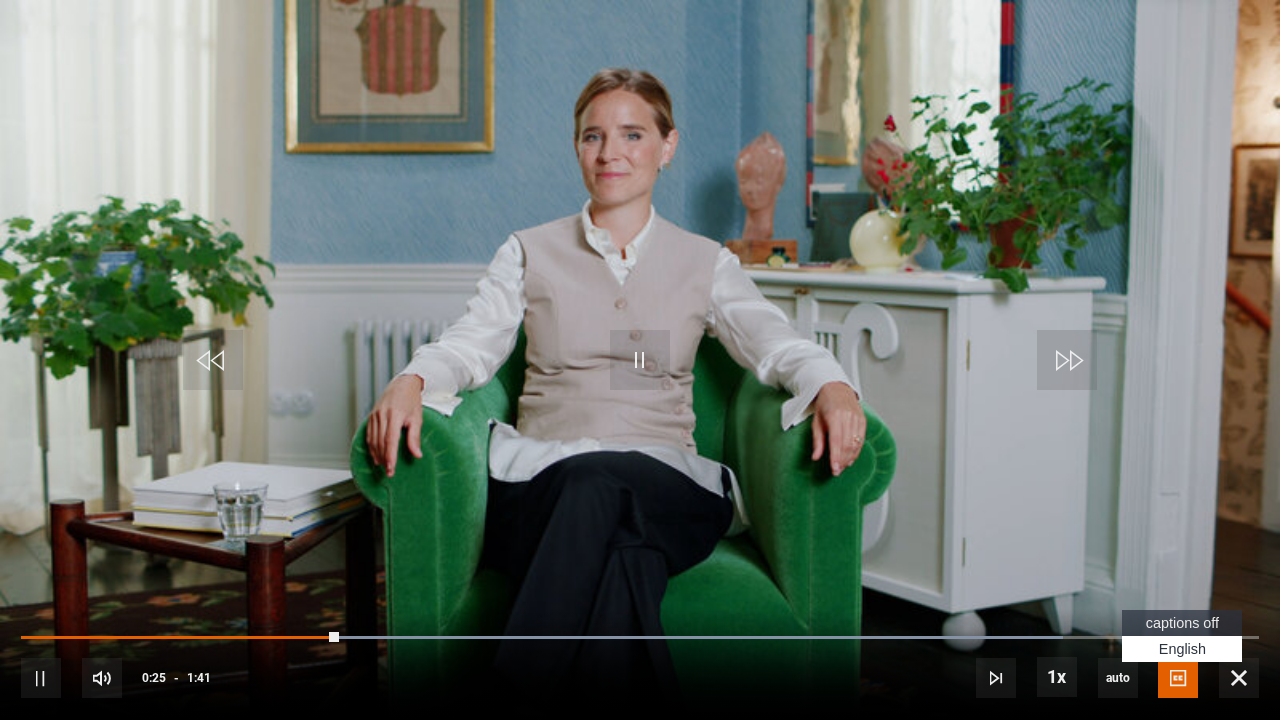 click on "captions off" at bounding box center (1182, 623) 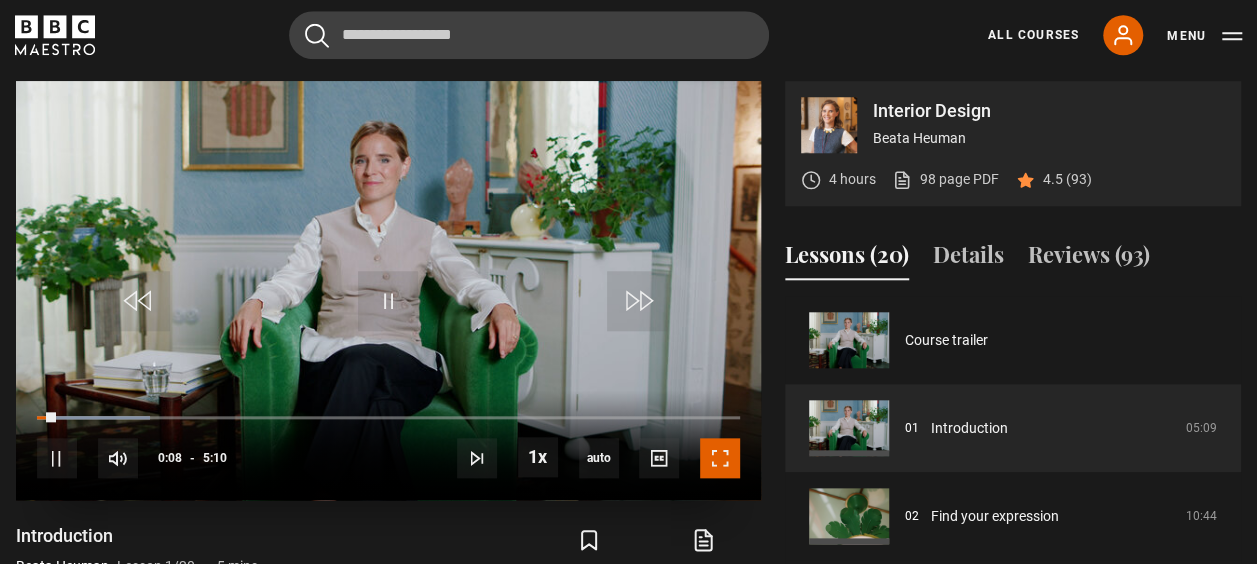 click at bounding box center [720, 458] 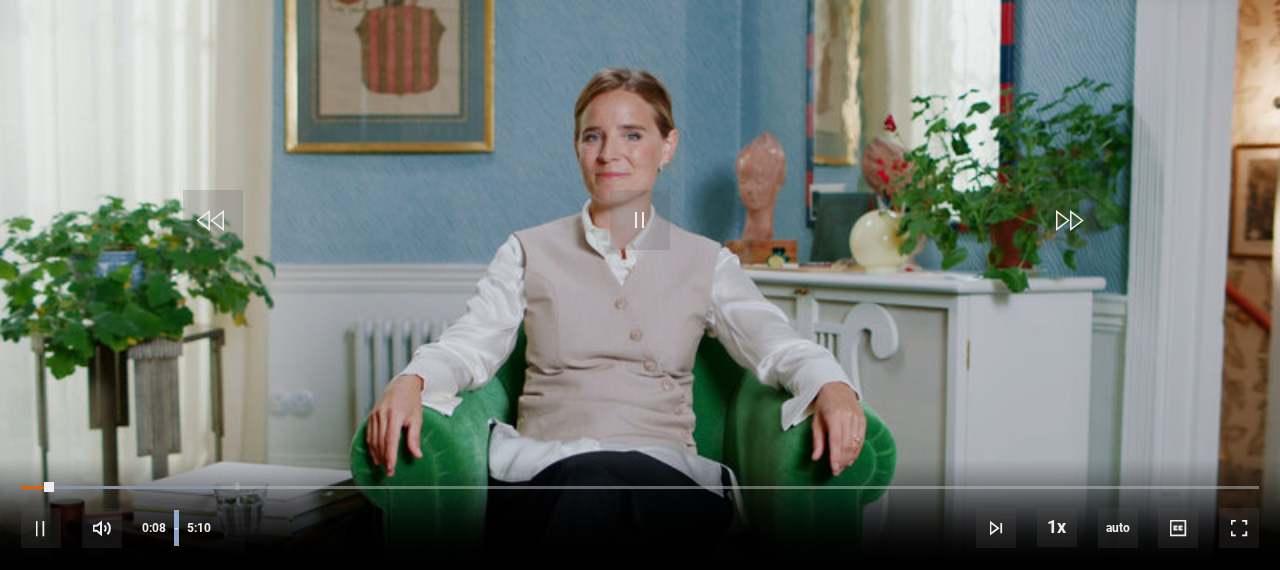 click on "Video Player is loading. Play Lesson Introduction 10s Skip Back 10 seconds Pause 10s Skip Forward 10 seconds Loaded :  16.13% 0:08 Pause Mute Current Time  0:08 - Duration  5:10
Beata Heuman
Lesson 1
Introduction
1x Playback Rate 2x 1.5x 1x , selected 0.5x auto Quality 360p 720p 1080p 2160p Auto , selected Captions captions off , selected English  Captions This is a modal window.
Lesson Completed
Up next
Find your expression
Cancel
Do you want to save this lesson?
Save lesson" at bounding box center [640, 285] 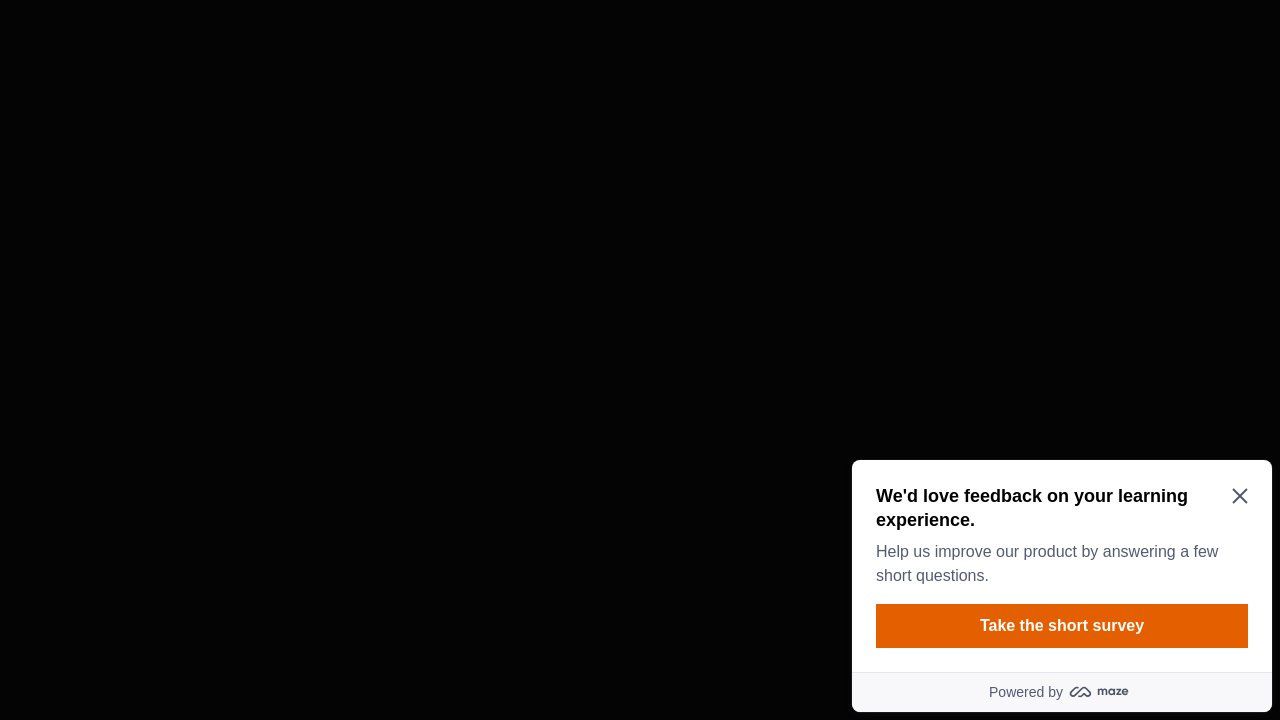 scroll, scrollTop: 0, scrollLeft: 0, axis: both 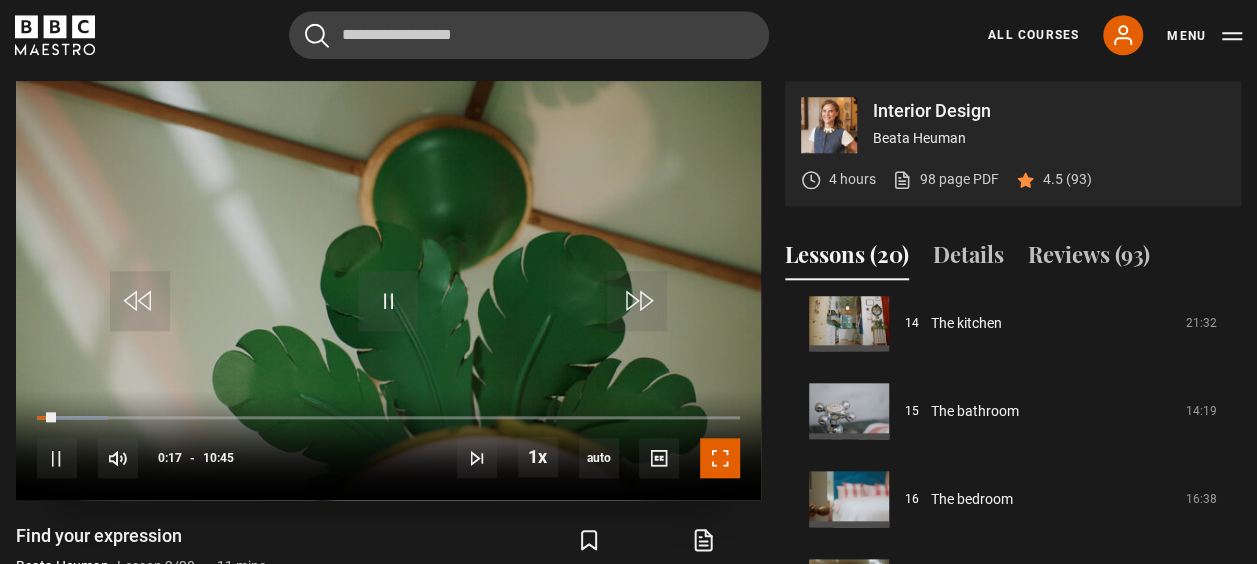 click at bounding box center (720, 458) 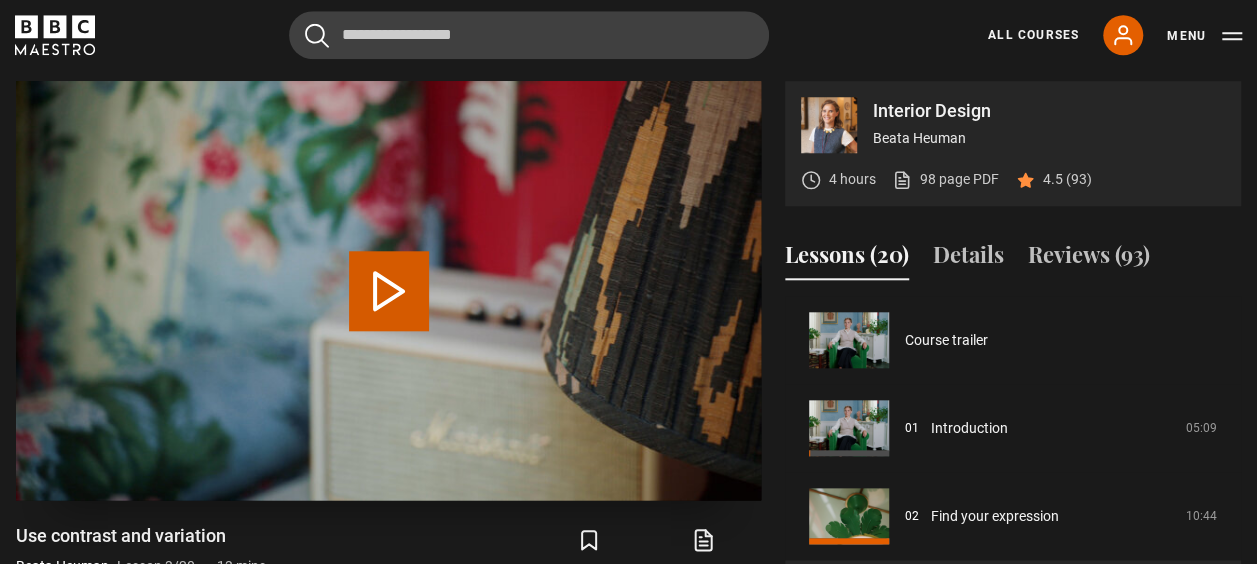 scroll, scrollTop: 176, scrollLeft: 0, axis: vertical 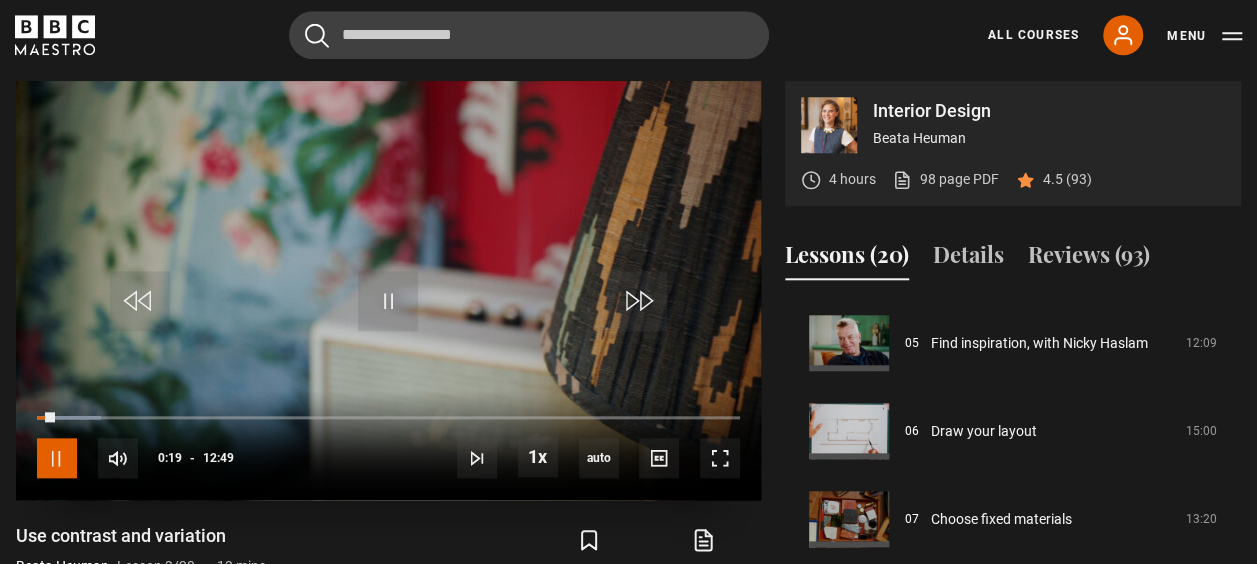 click at bounding box center (57, 458) 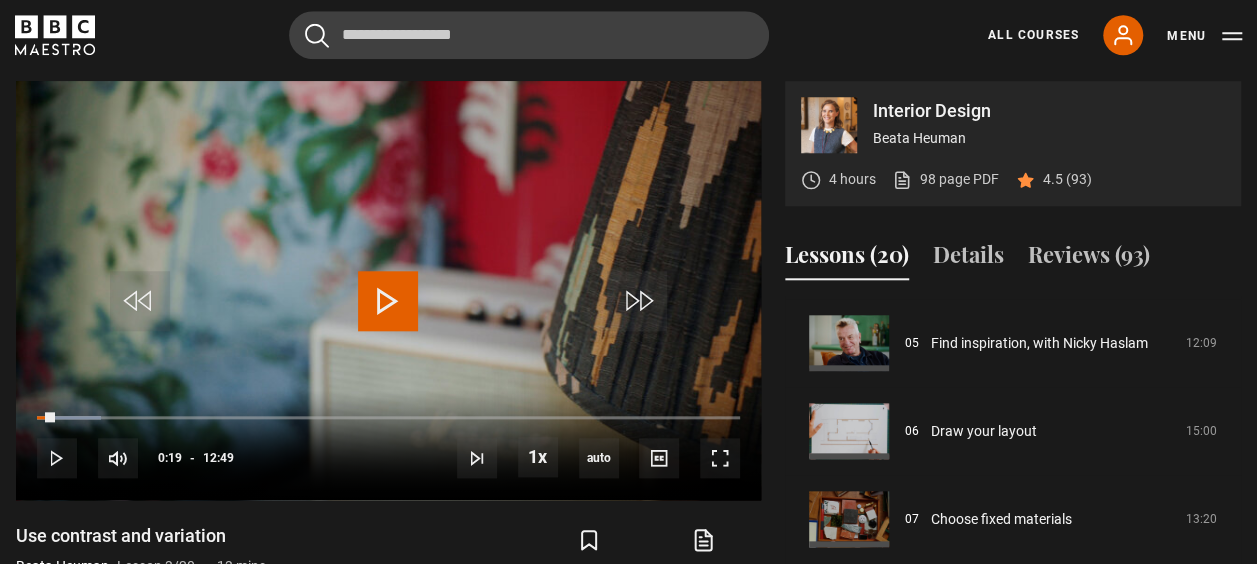 scroll, scrollTop: 0, scrollLeft: 0, axis: both 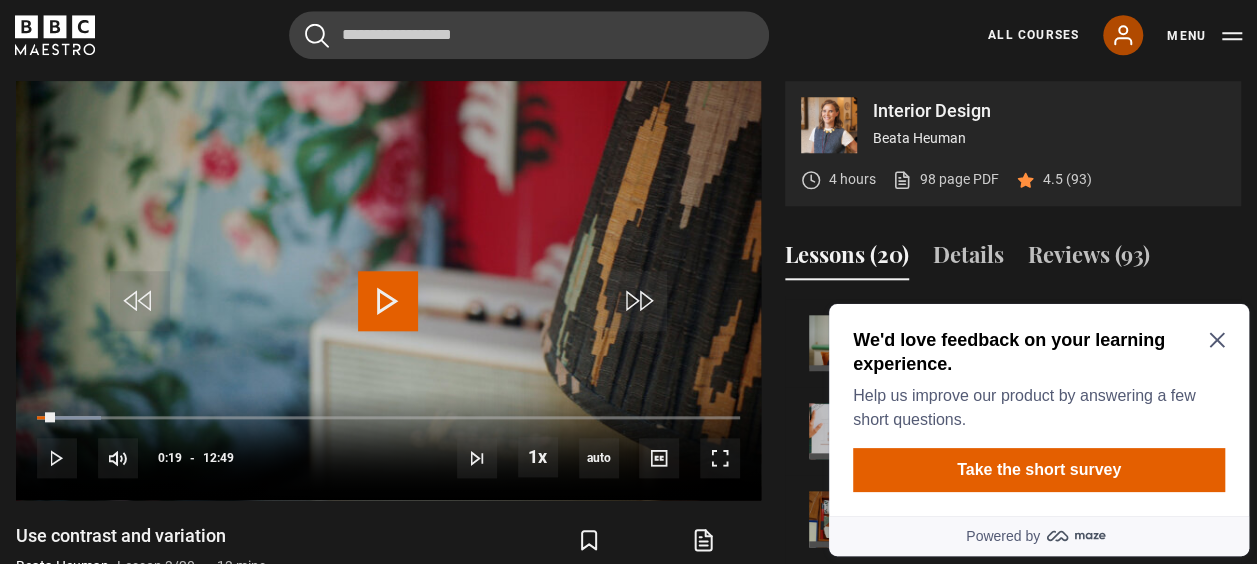 click 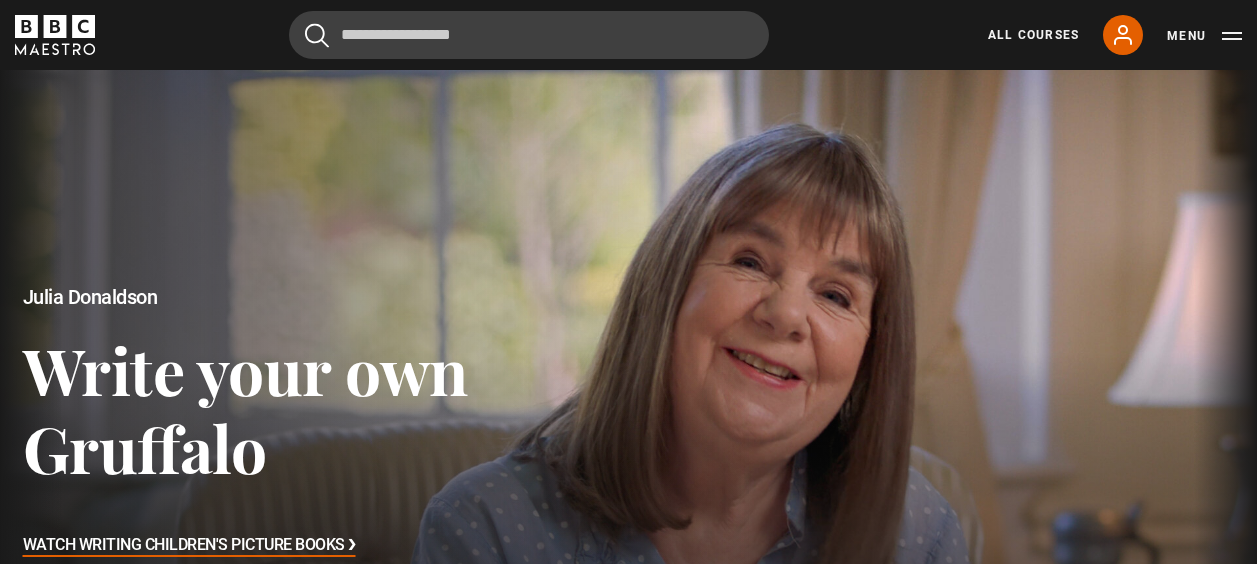 scroll, scrollTop: 609, scrollLeft: 0, axis: vertical 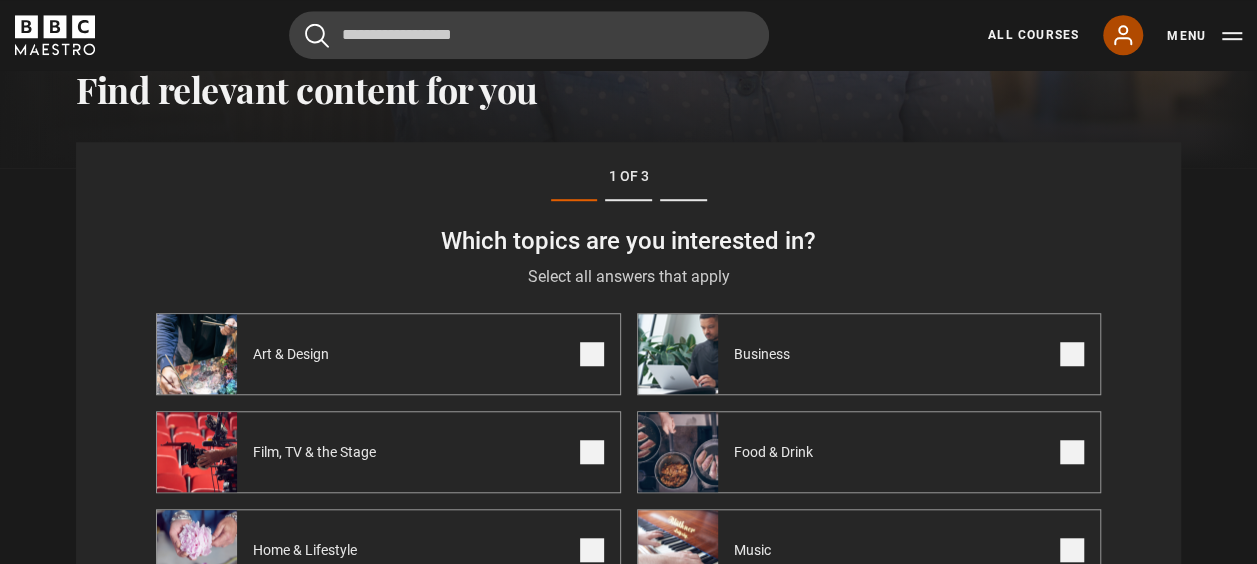 click 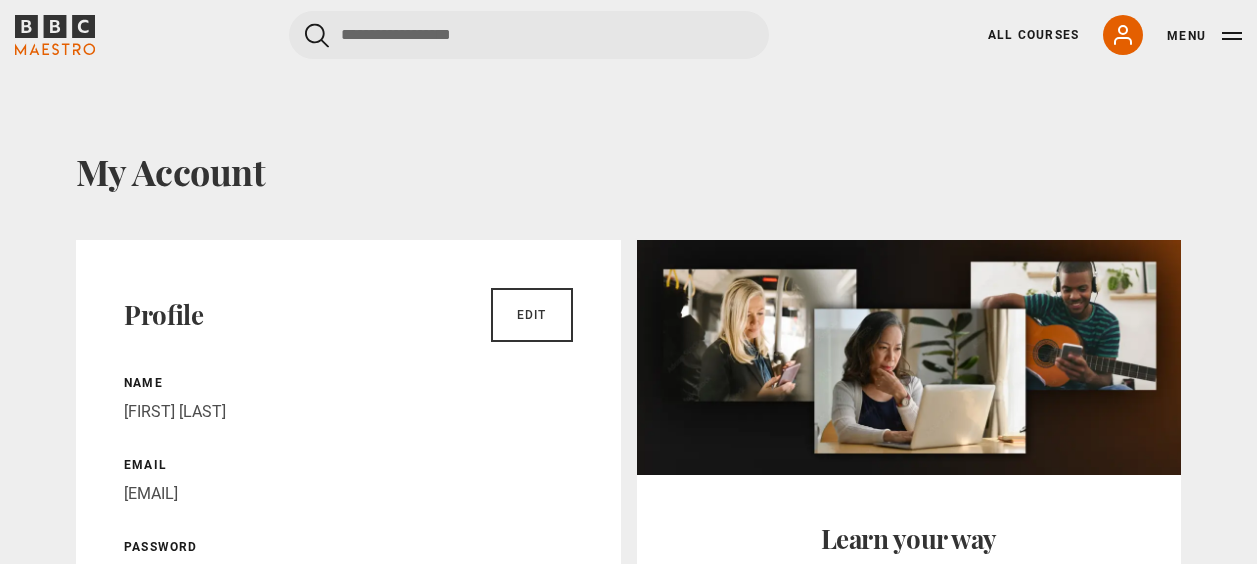 scroll, scrollTop: 0, scrollLeft: 0, axis: both 